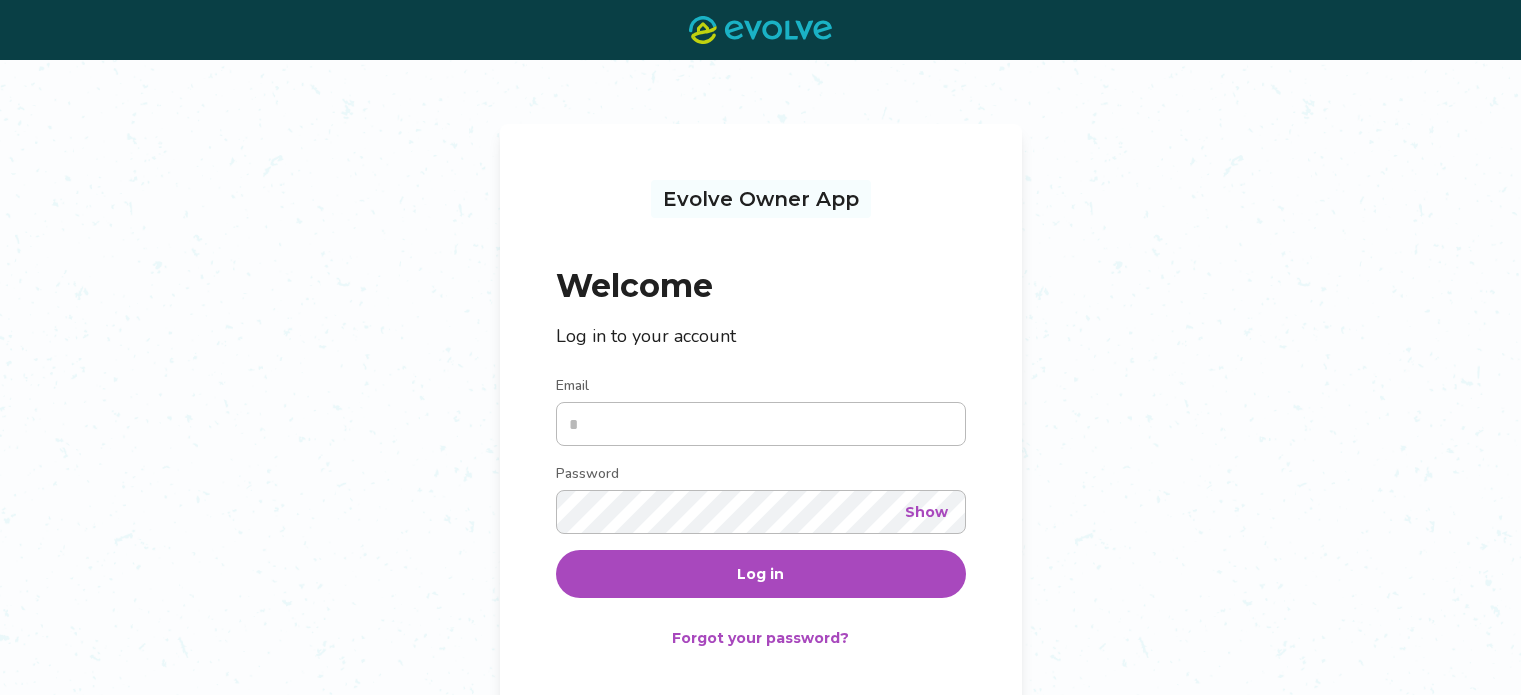 scroll, scrollTop: 0, scrollLeft: 0, axis: both 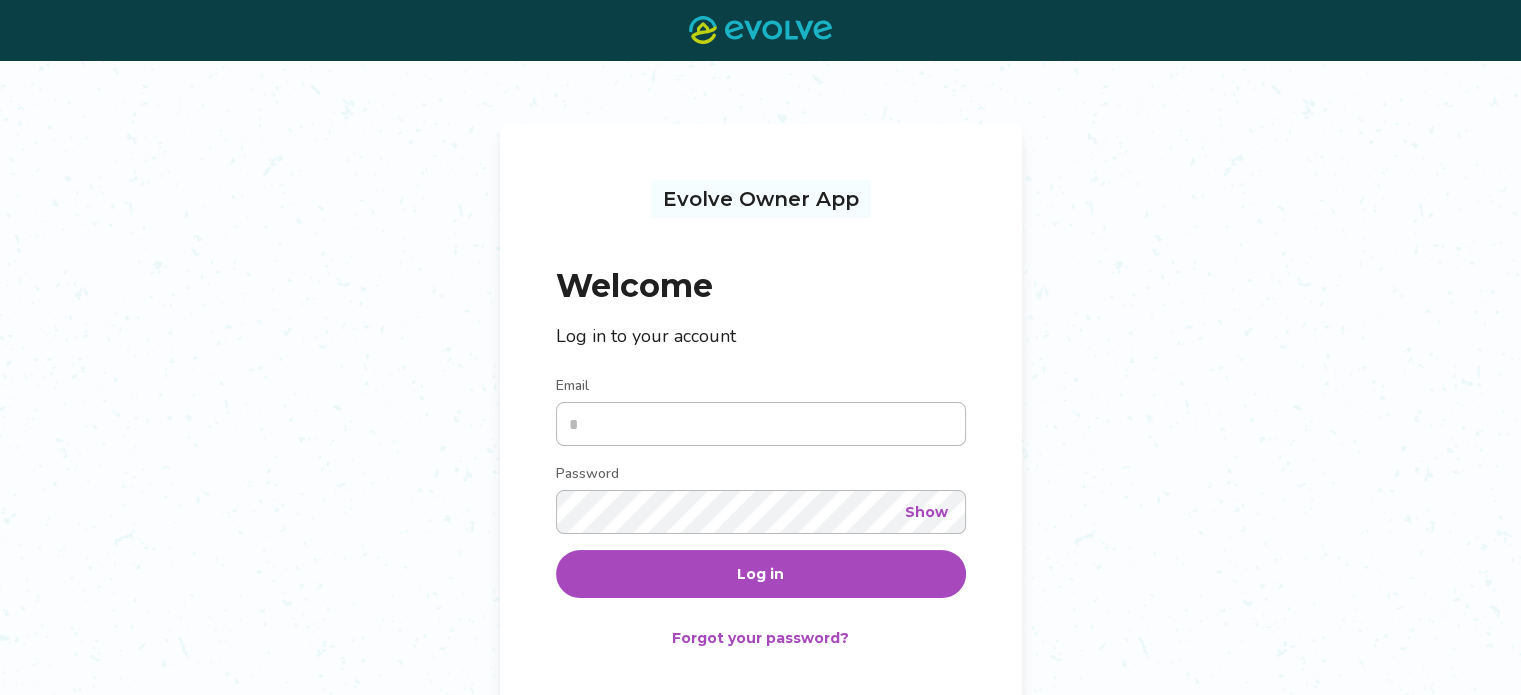 type on "**********" 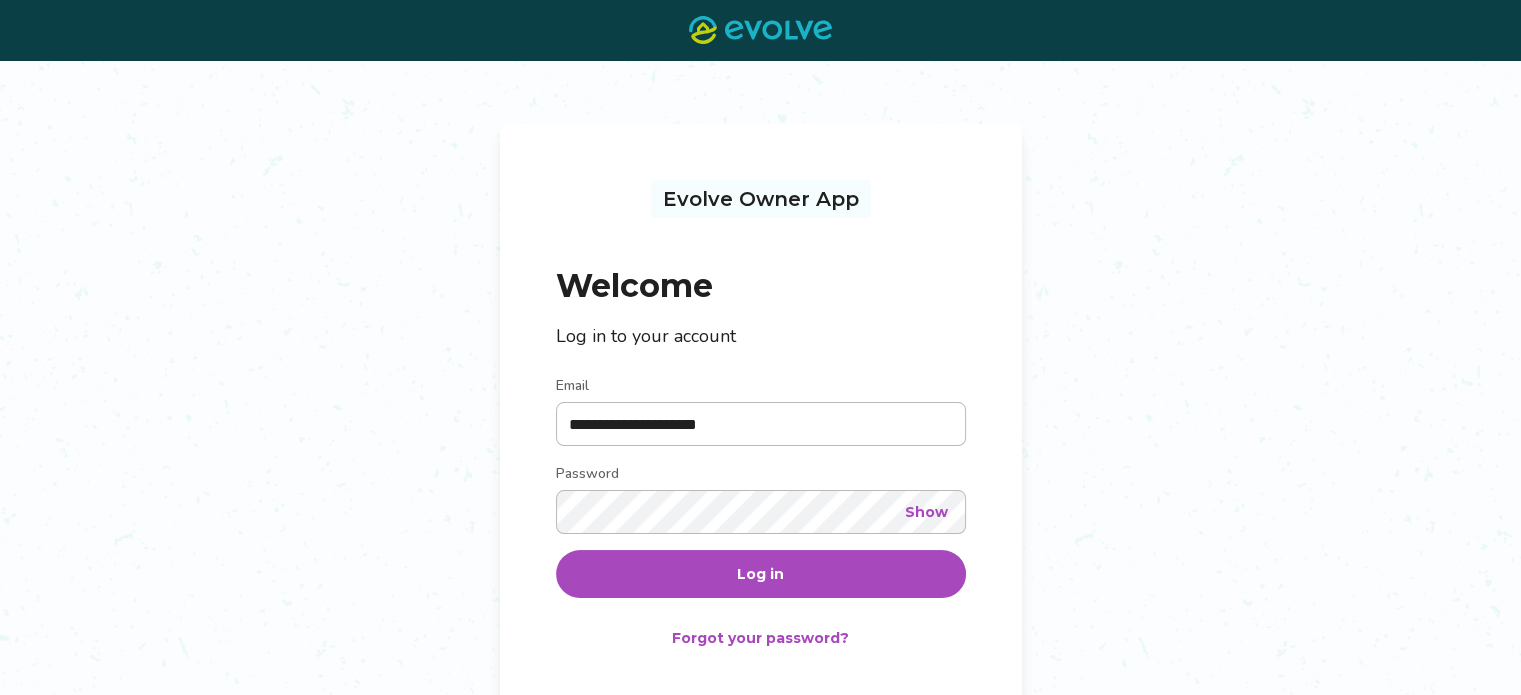click on "Log in" at bounding box center (760, 574) 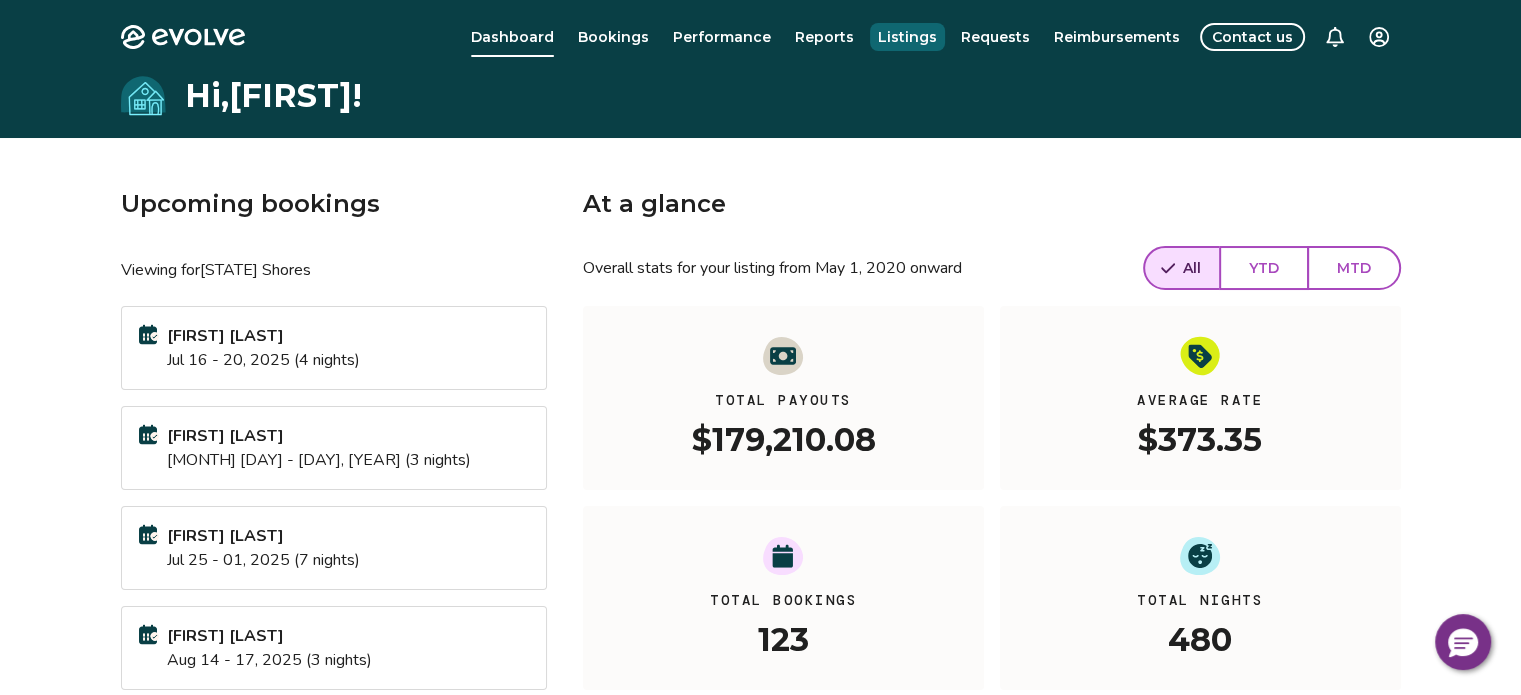 click on "Listings" at bounding box center (907, 37) 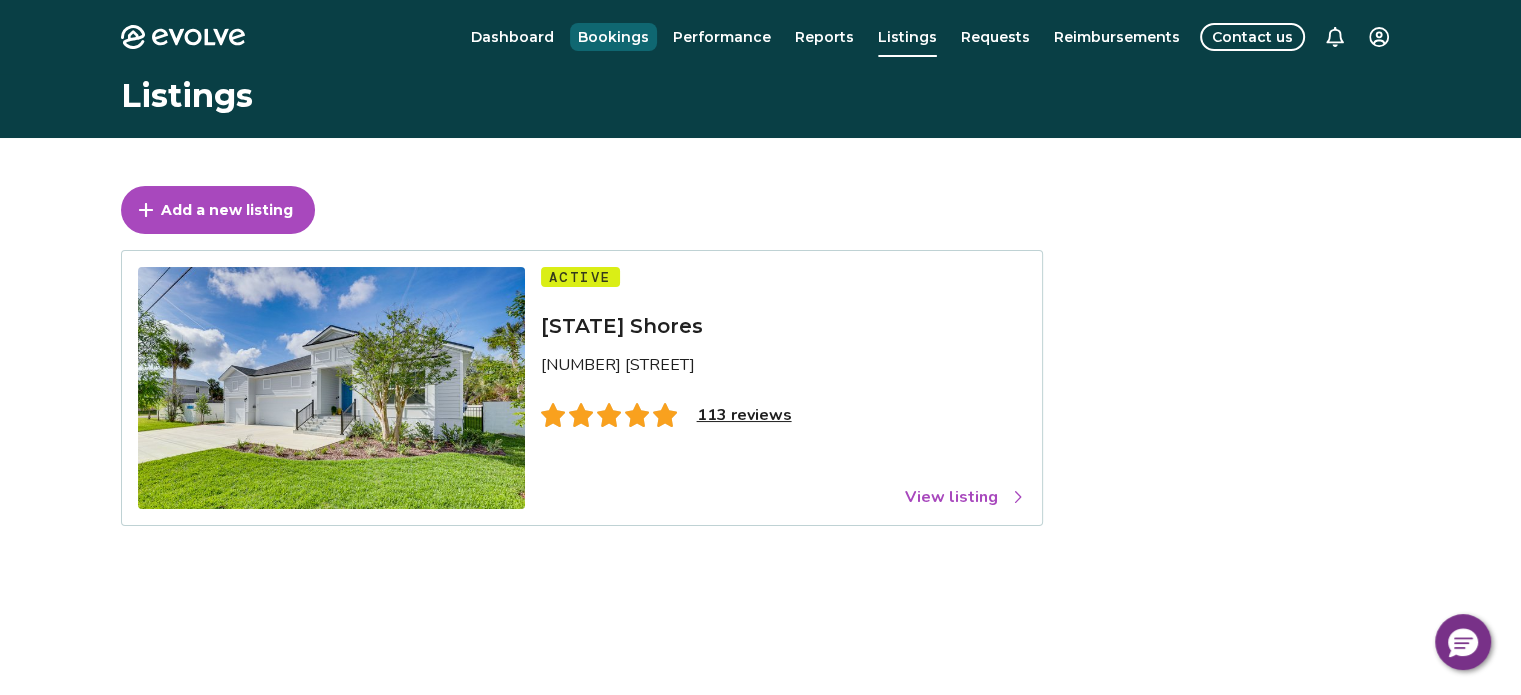 click on "Bookings" at bounding box center [613, 37] 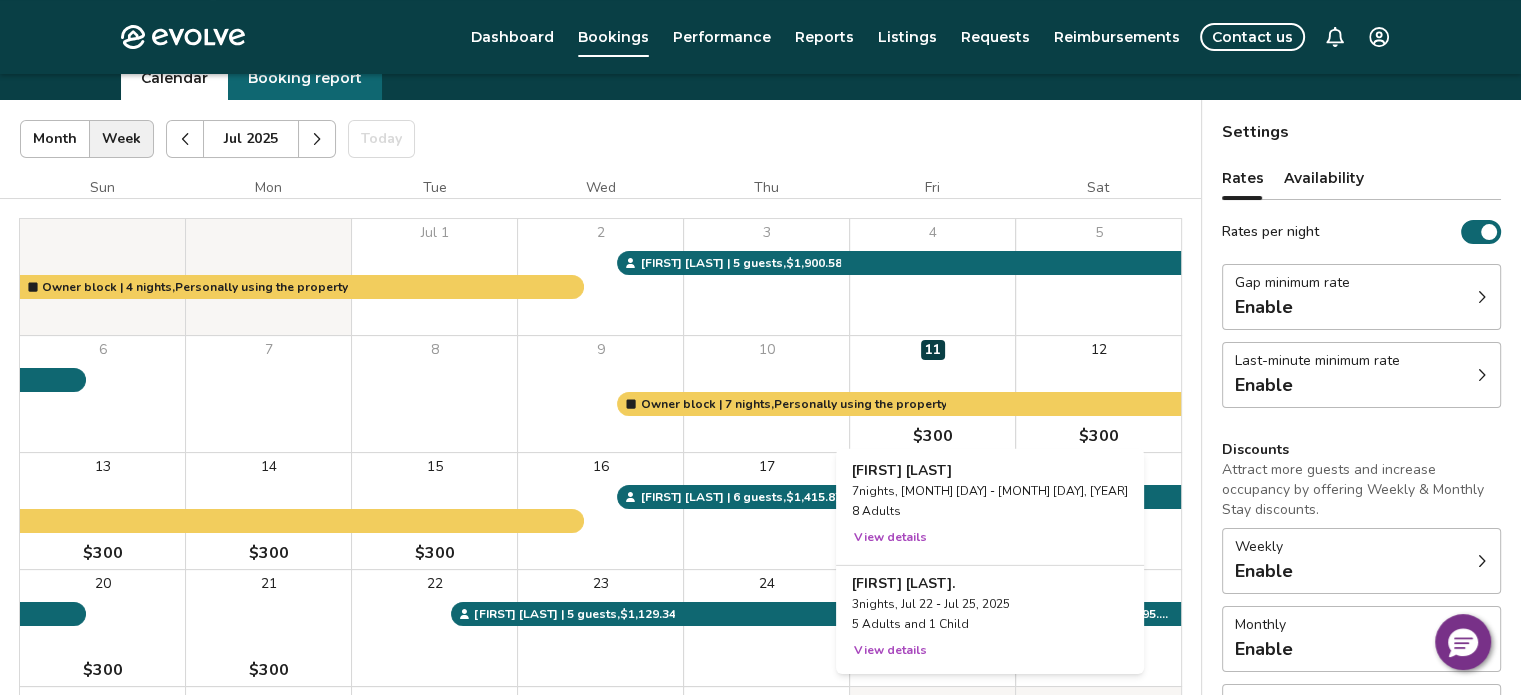 scroll, scrollTop: 0, scrollLeft: 0, axis: both 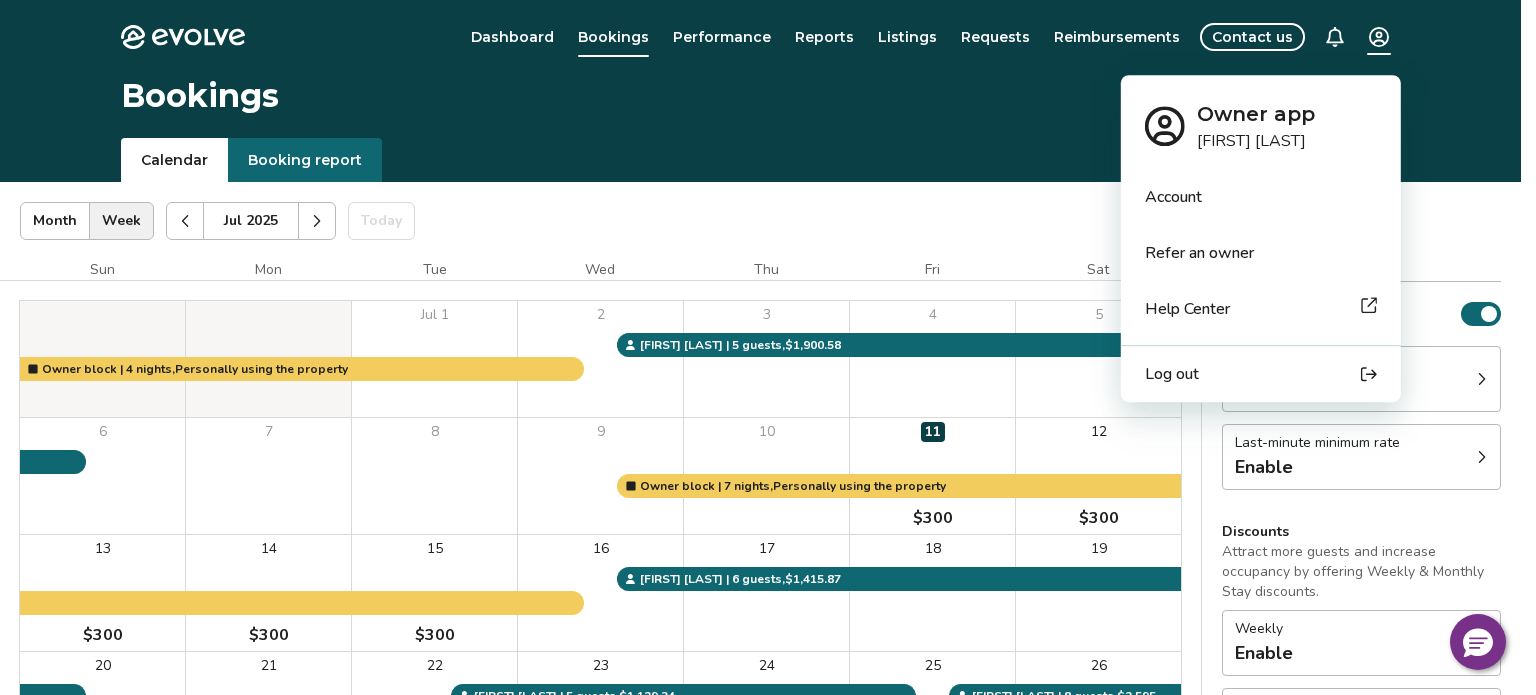 click on "Evolve Dashboard Bookings Performance Reports Listings Requests Reimbursements Contact us Bookings Calendar Booking report [MONTH] [YEAR]  | Views Month Week [MONTH] [YEAR] Today Settings [STATE] Shores [MONTH] [YEAR] Sun Mon Tue Wed Thu Fri Sat [DAY] 1 2 3 4 5 6 7 8 9 10 11 $300 12 $300 13 $300 14 $300 15 $300 16 17 18 19 20 $300 21 $300 22 23 24 25 26 27 28 29 30 31 Owner block | 7 nights,  Personally using the property Owner block | 4 nights,  Personally using the property [FIRST] [LAST] | 5 guests ,  $1,900.58 [FIRST] [LAST] | 6 guests ,  $1,415.87 [FIRST] [LAST] | 8 guests ,  $2,595.42 [FIRST] [LAST] | 5 guests ,  $1,129.34 Booking Pending Evolve/Owner Settings Rates Availability Rates per night Gap minimum rate Enable Last-minute minimum rate Enable Discounts Attract more guests and increase occupancy by offering Weekly & Monthly Stay discounts. Weekly Enable Monthly Enable Non-refundable discount Enable View rates, policies, & fees Gap minimum rate Reduce your minimum rate by 20%  to help fill nights between bookings  Enable Enable   Enable" at bounding box center [768, 517] 